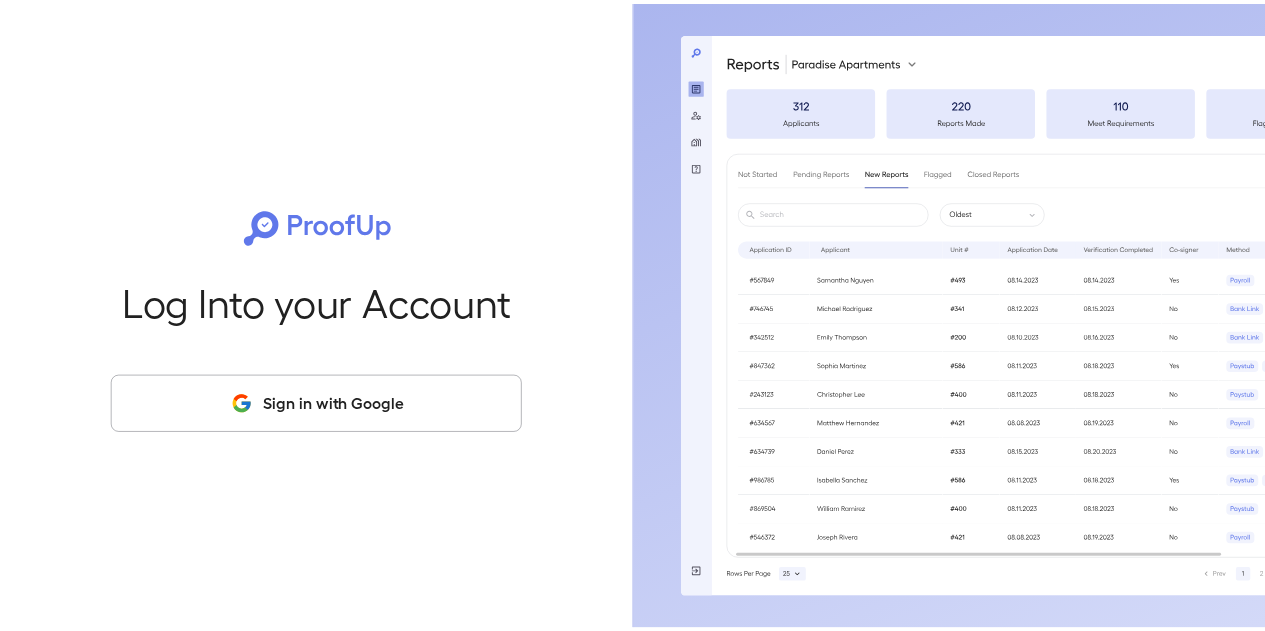 scroll, scrollTop: 0, scrollLeft: 0, axis: both 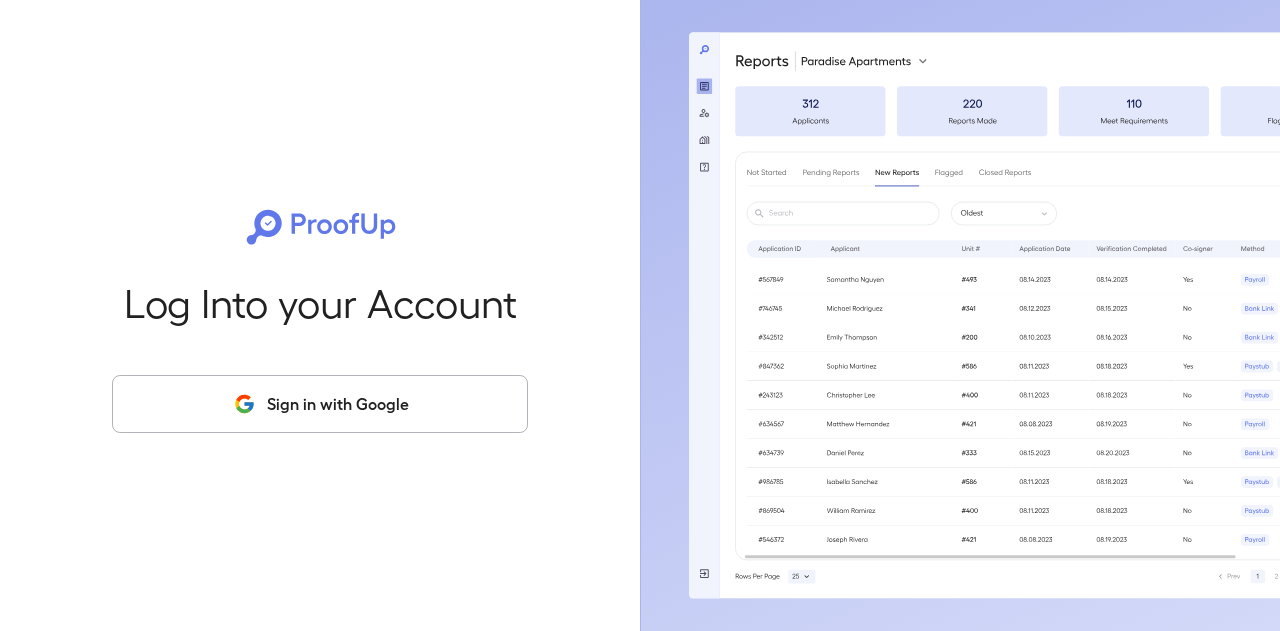 click on "Sign in with Google" at bounding box center [320, 404] 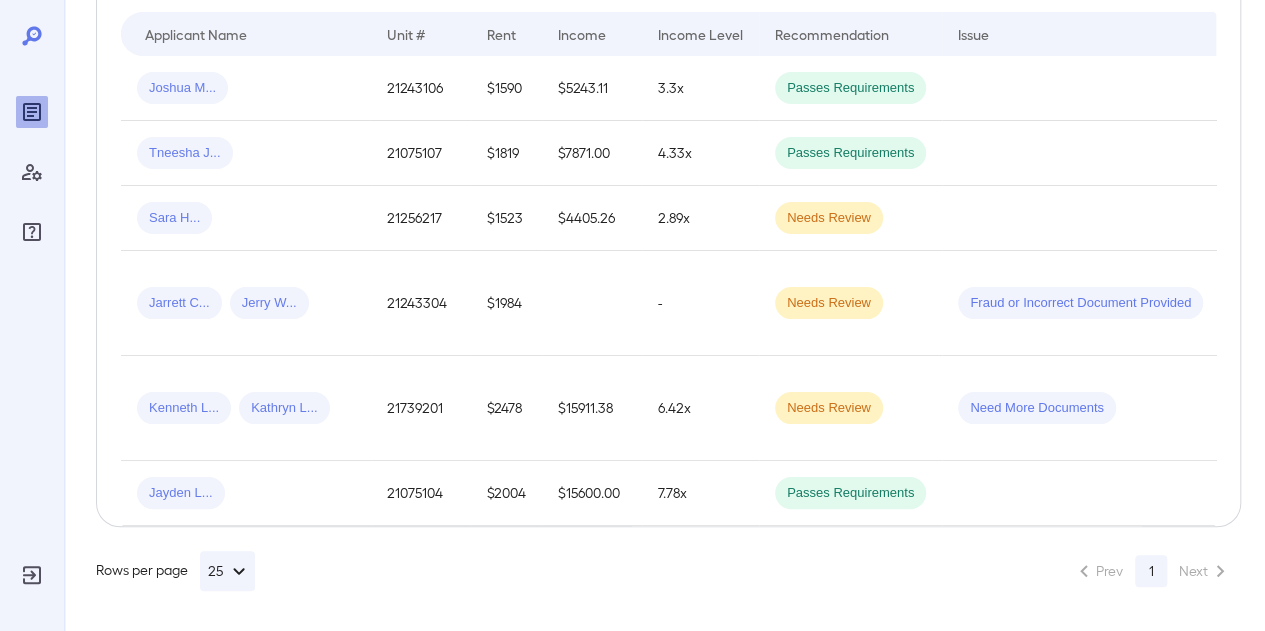 scroll, scrollTop: 434, scrollLeft: 0, axis: vertical 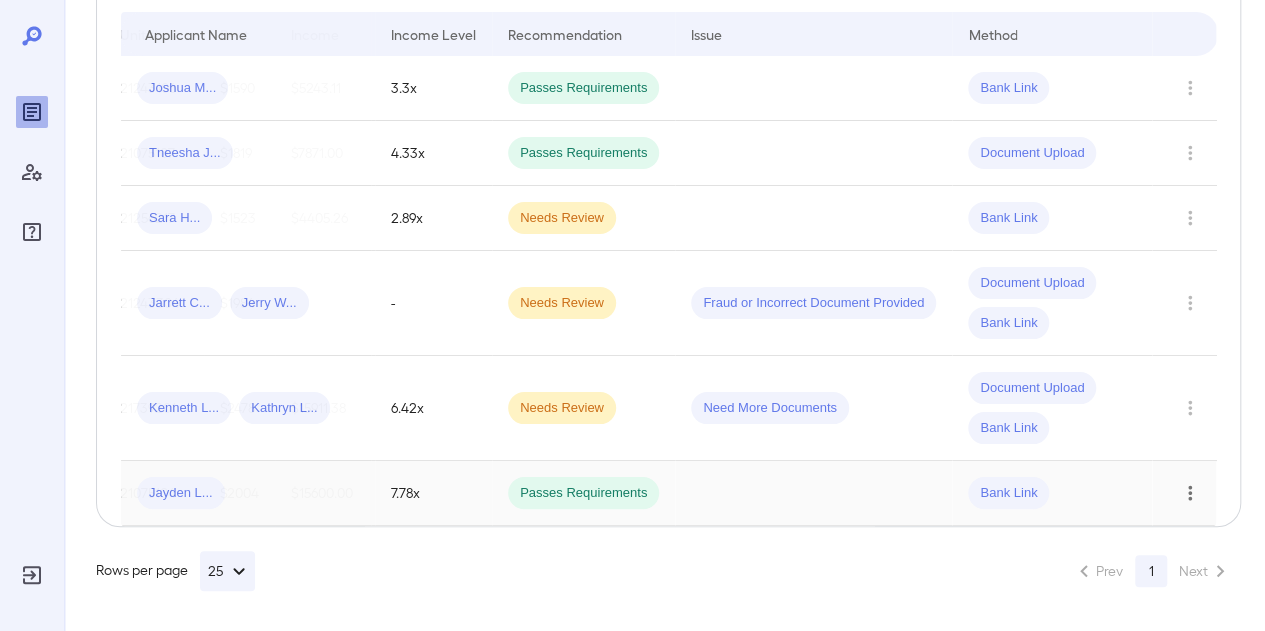 click at bounding box center (1190, 493) 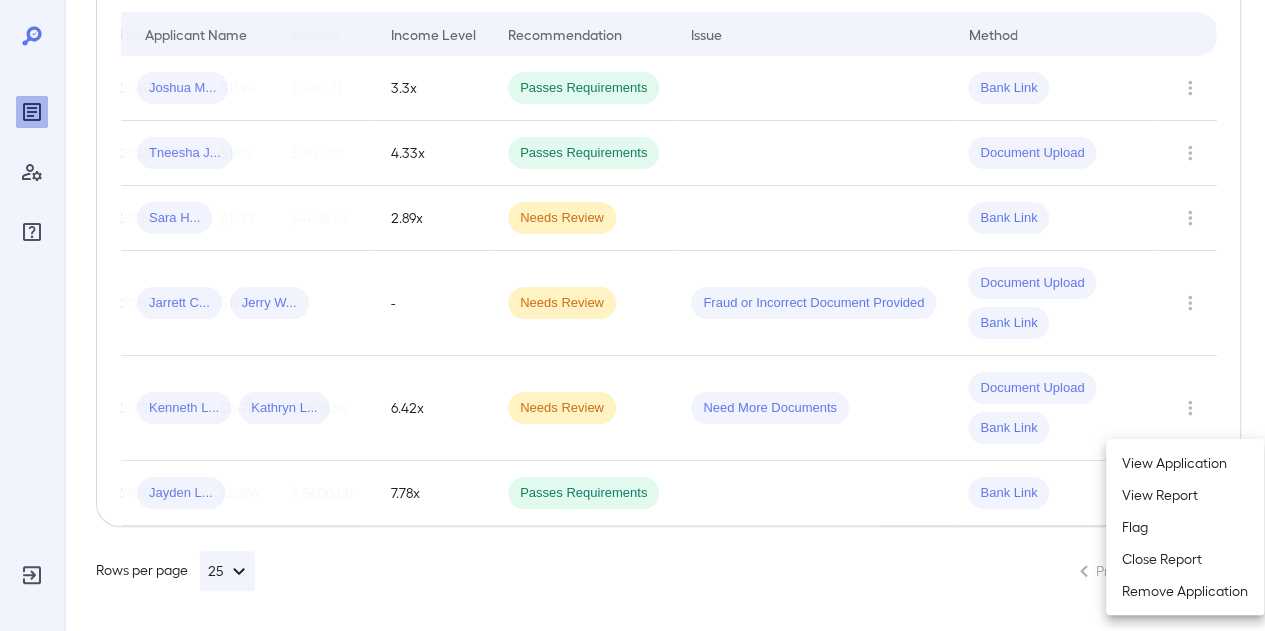 click on "Close Report" at bounding box center (1185, 559) 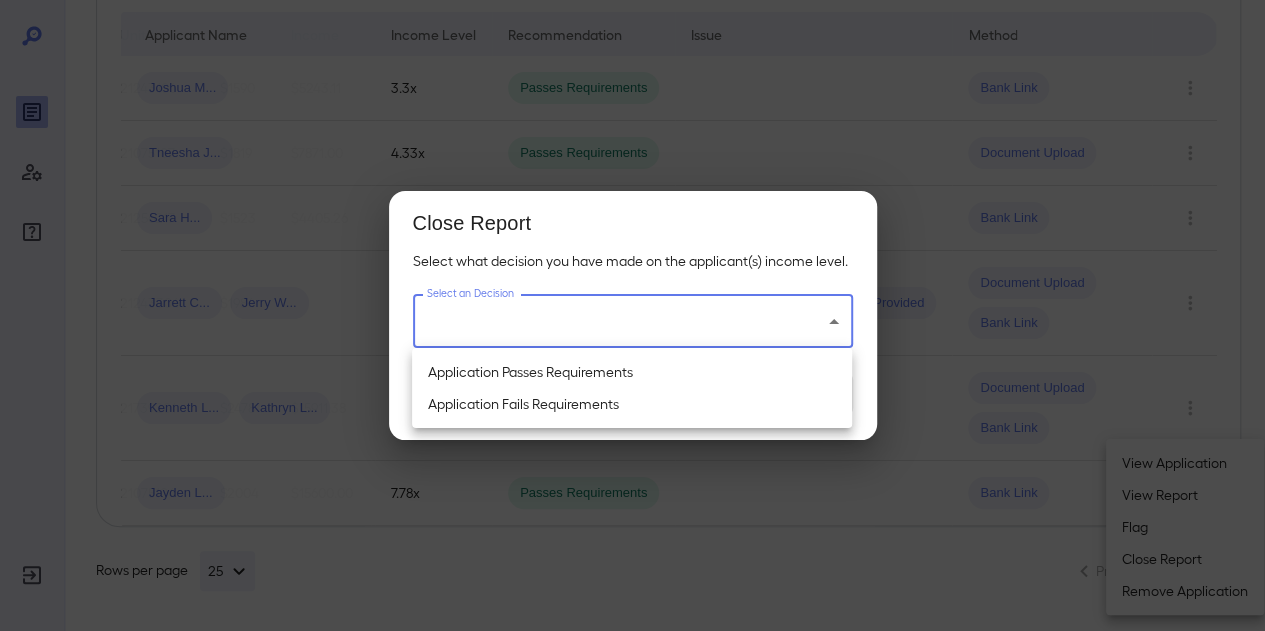 click on "**********" at bounding box center (632, -110) 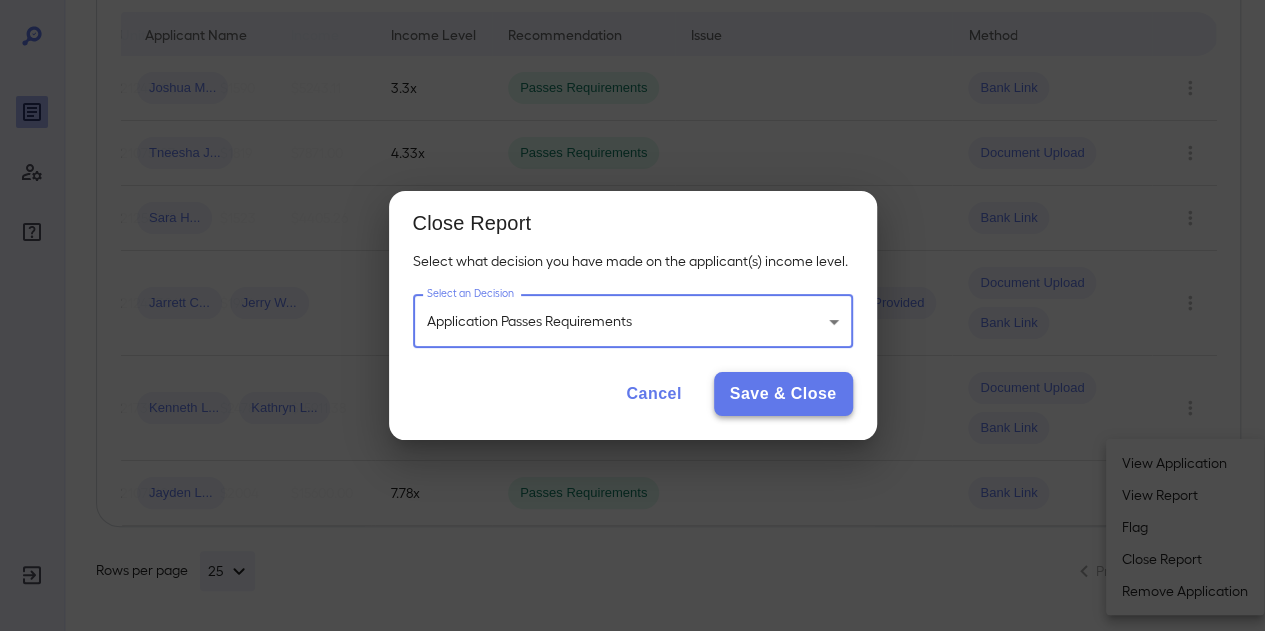 click on "Save & Close" at bounding box center (783, 394) 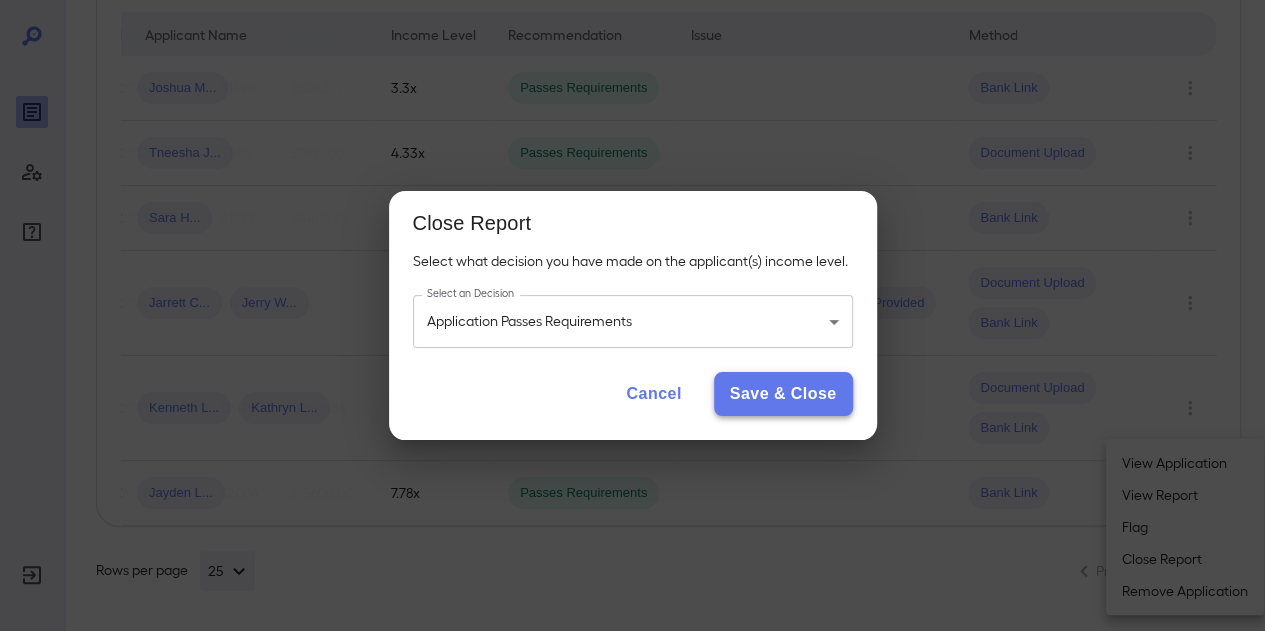 scroll, scrollTop: 0, scrollLeft: 264, axis: horizontal 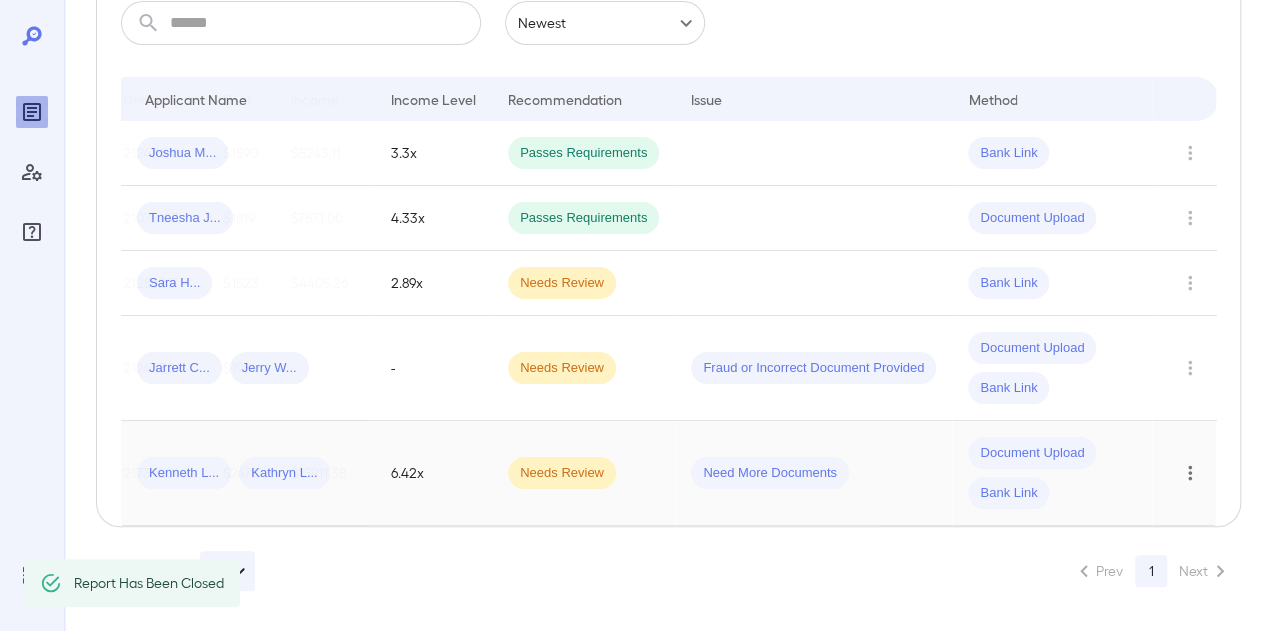 click at bounding box center [1190, 473] 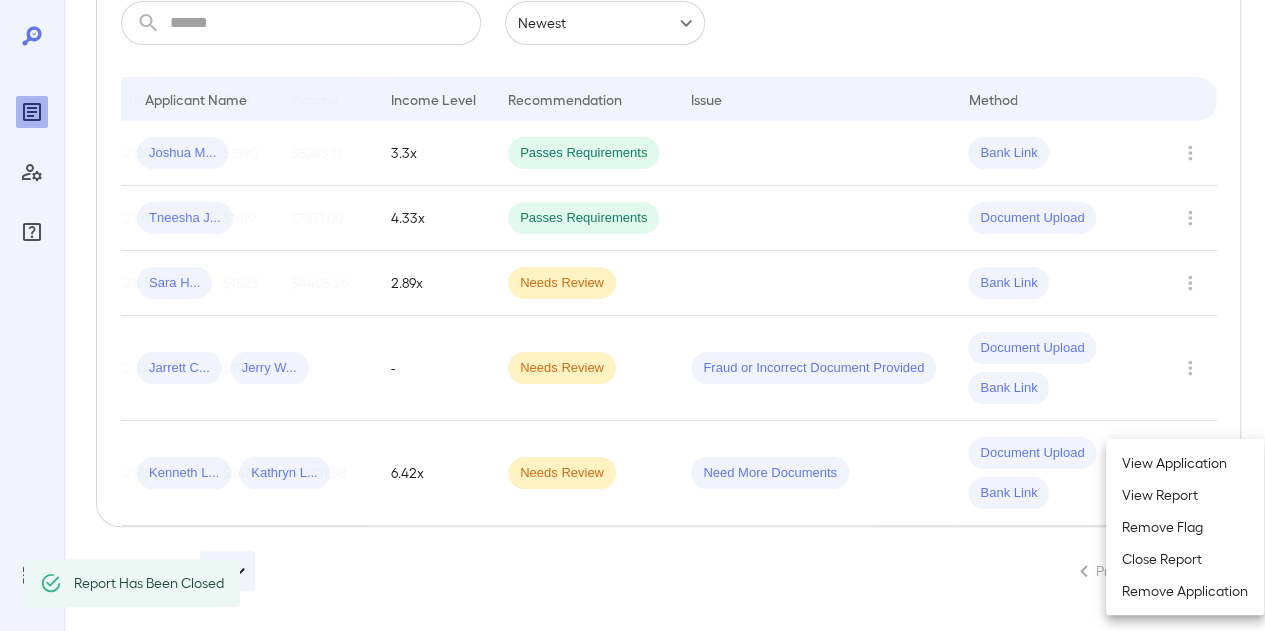 click on "Close Report" at bounding box center [1185, 559] 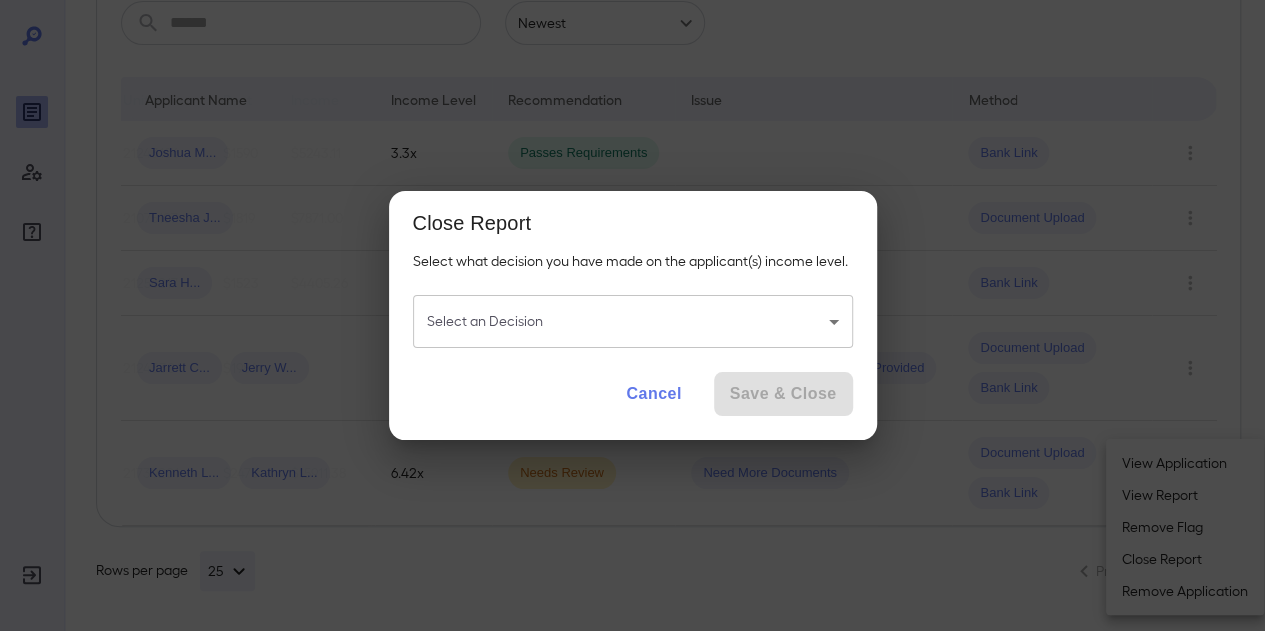 click on "**********" at bounding box center [632, -45] 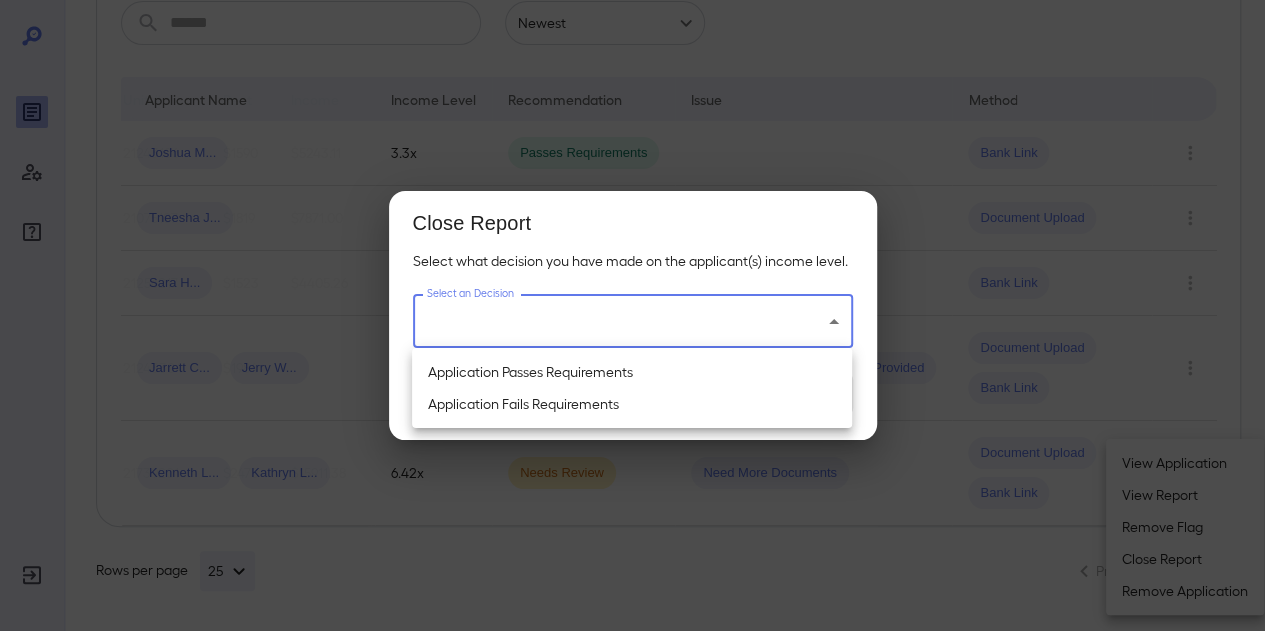 click on "Application Passes Requirements" at bounding box center [632, 372] 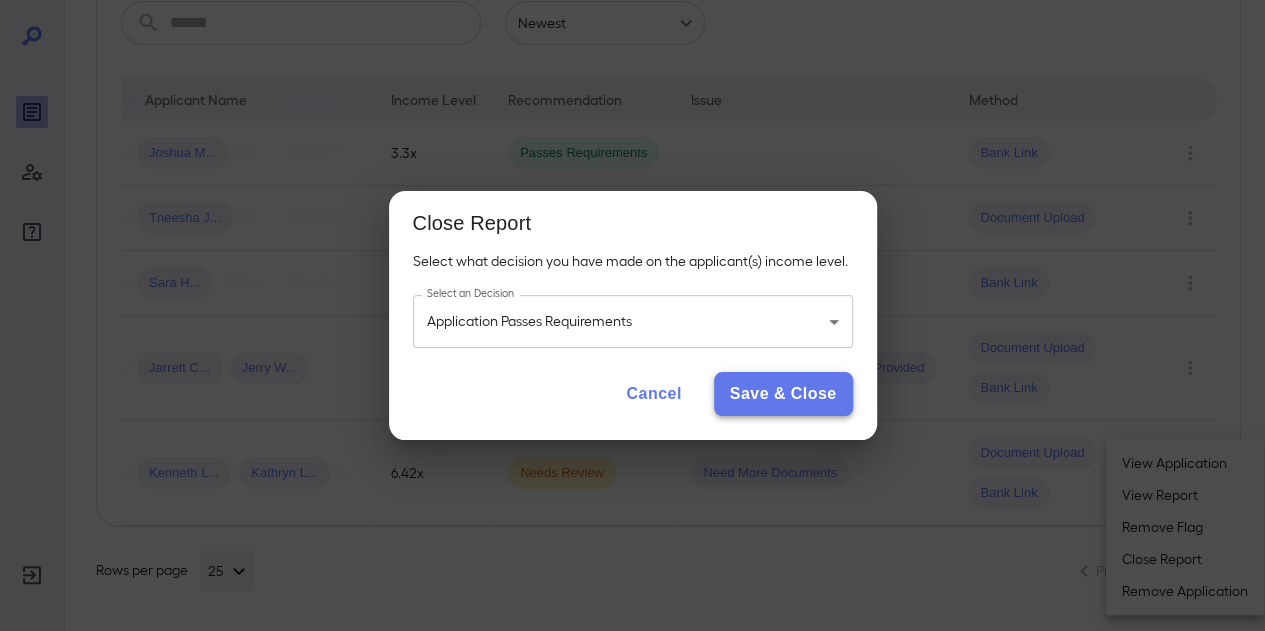 click on "Save & Close" at bounding box center (783, 394) 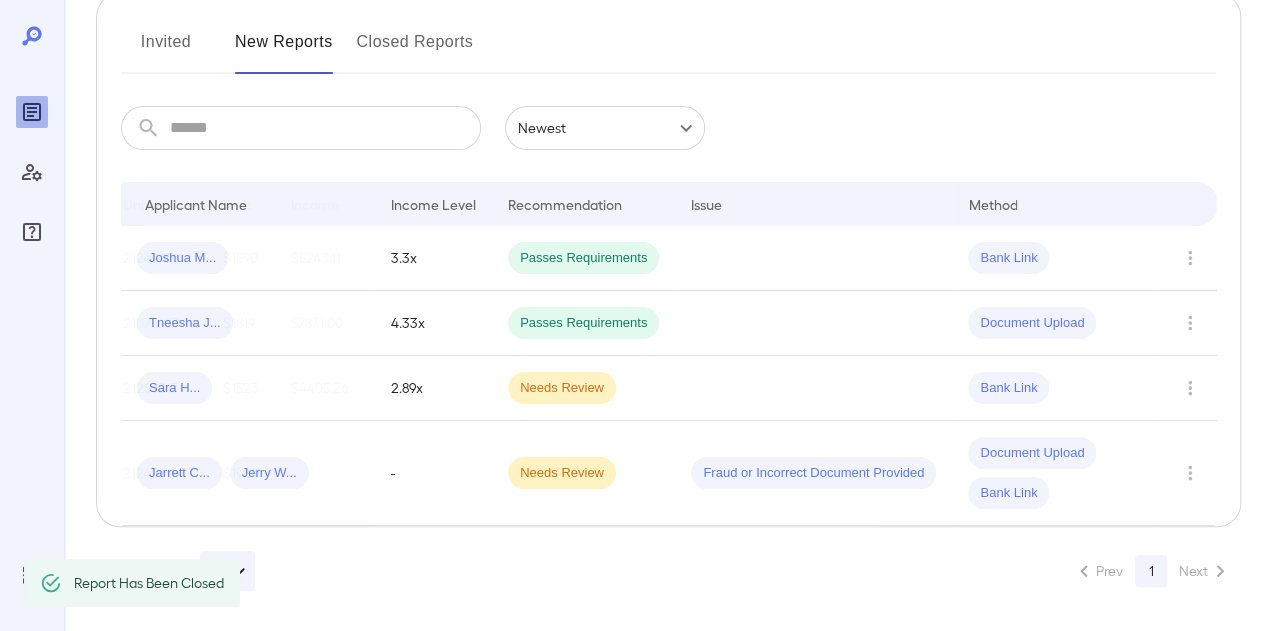 scroll, scrollTop: 268, scrollLeft: 0, axis: vertical 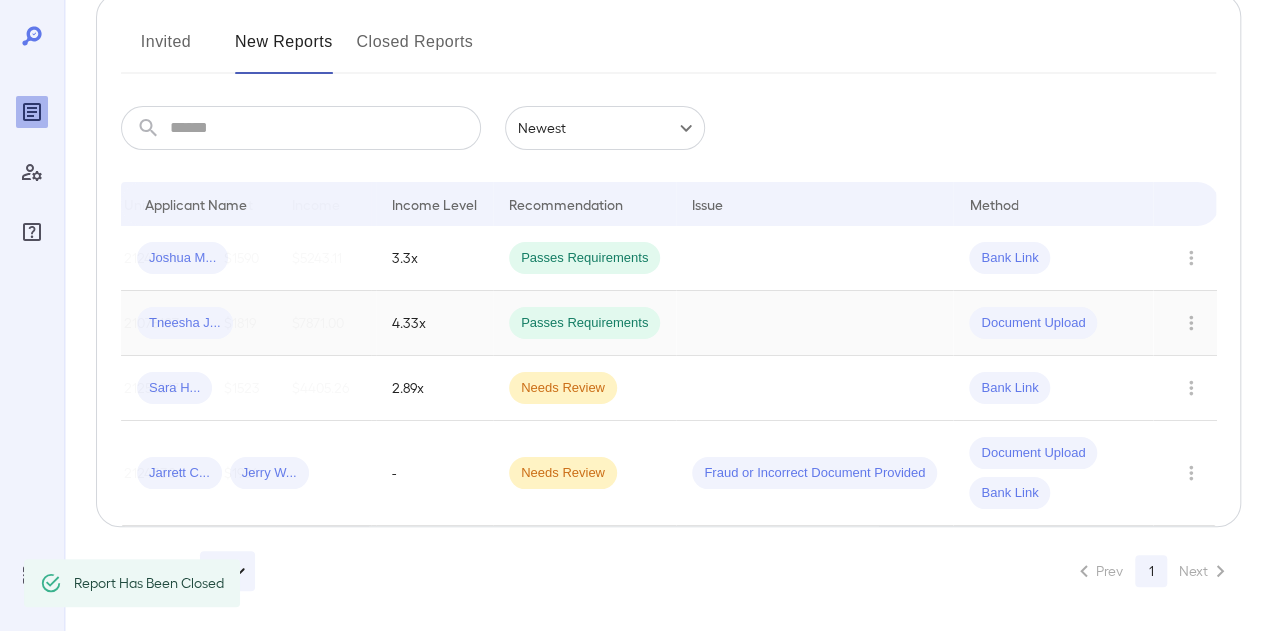 click at bounding box center (1186, 323) 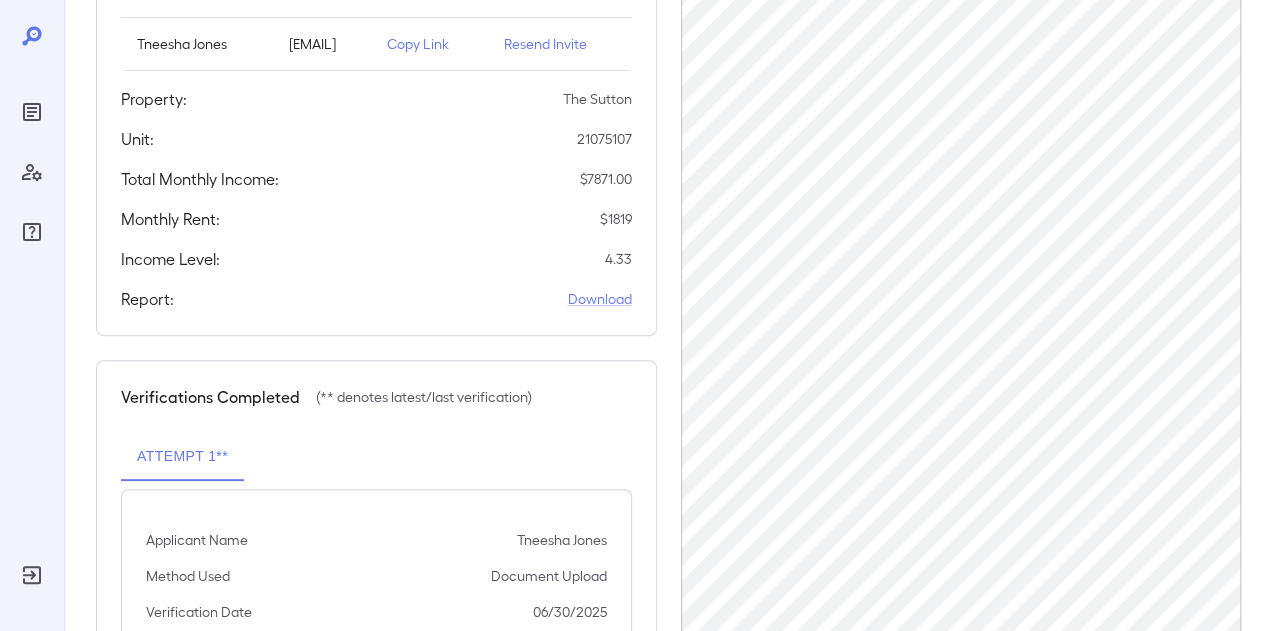 scroll, scrollTop: 0, scrollLeft: 0, axis: both 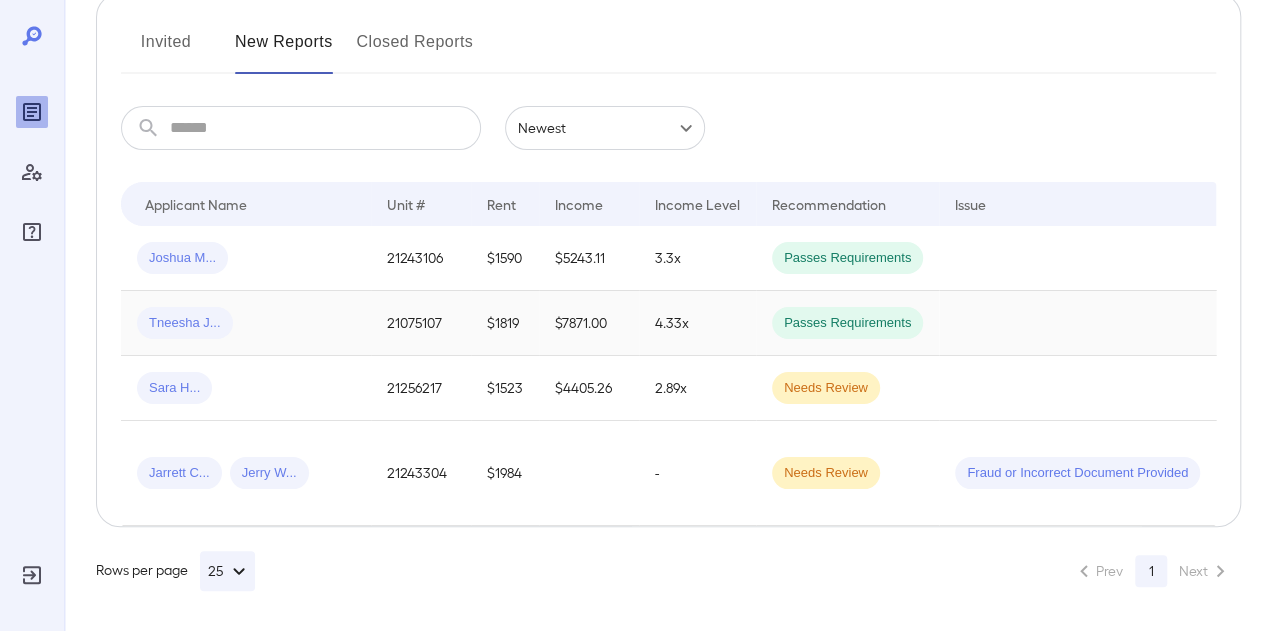 click at bounding box center [1077, 323] 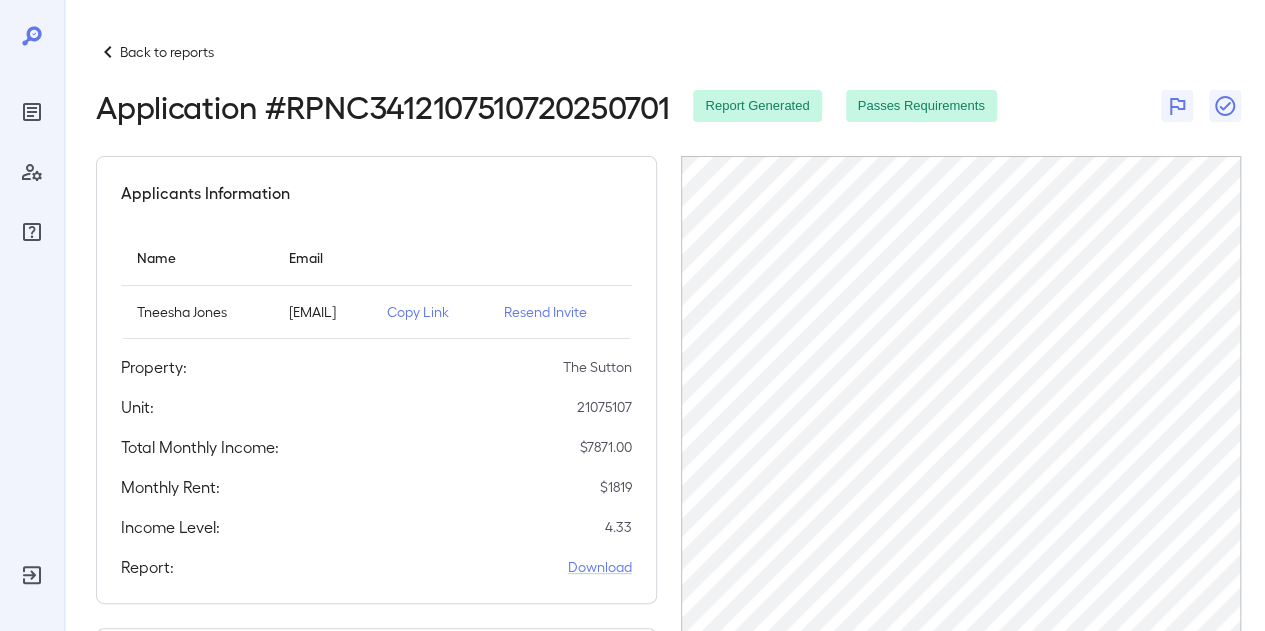 scroll, scrollTop: 268, scrollLeft: 0, axis: vertical 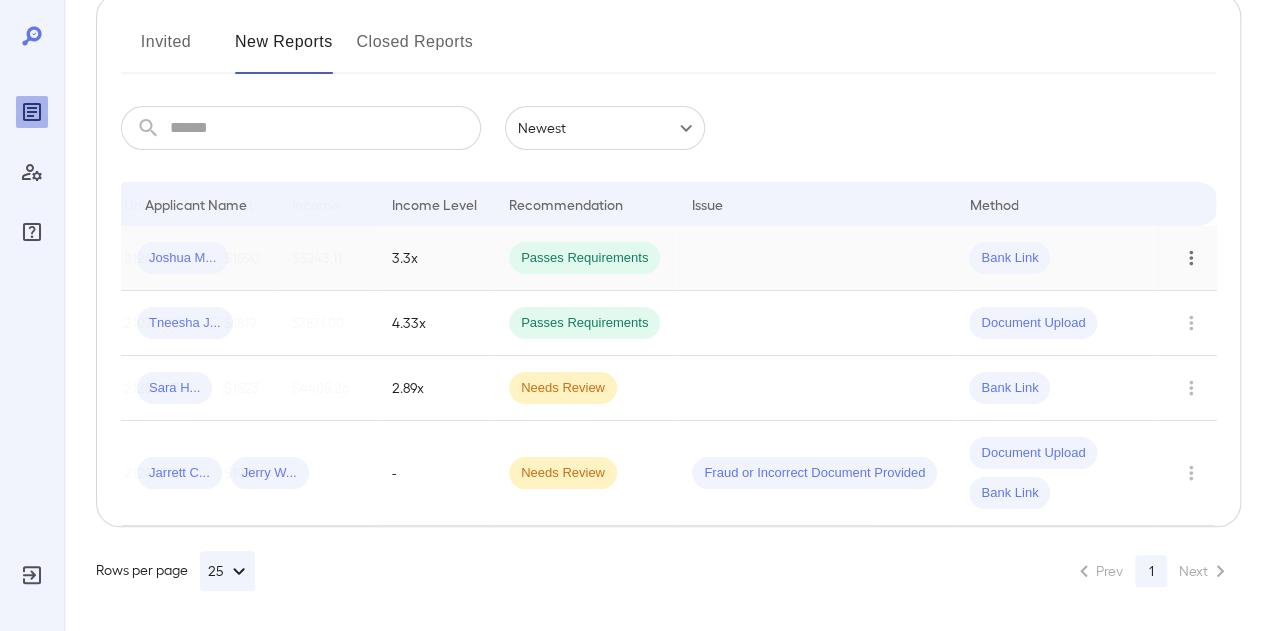 click at bounding box center [1191, 258] 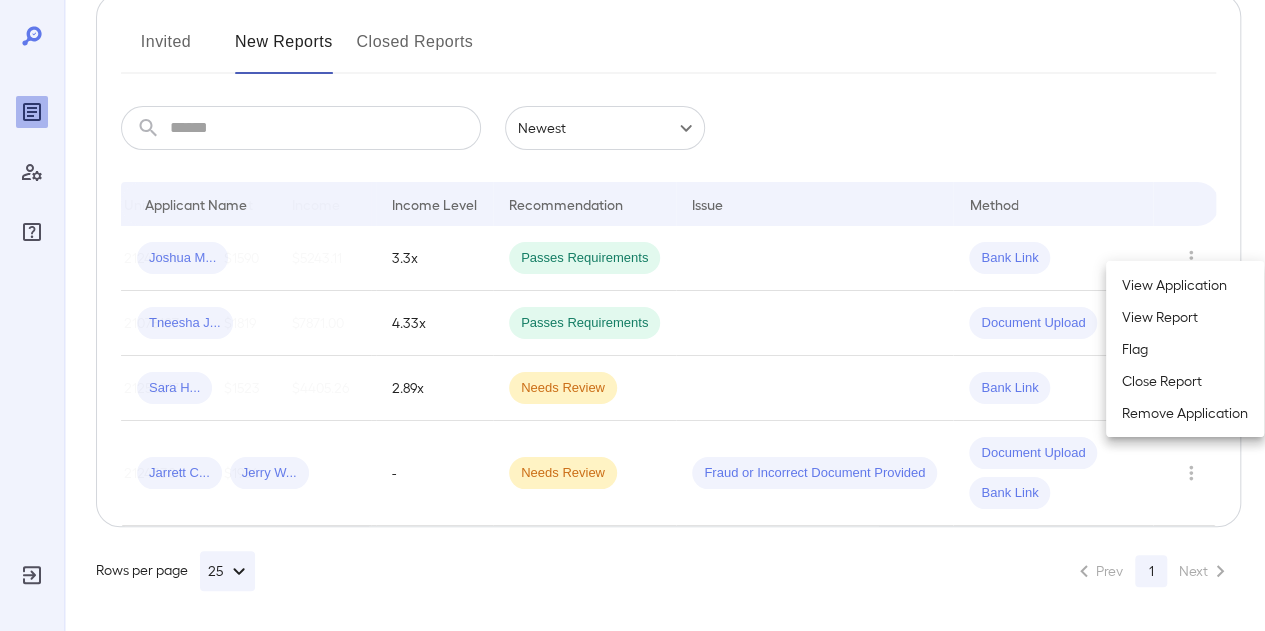 click on "Close Report" at bounding box center [1185, 381] 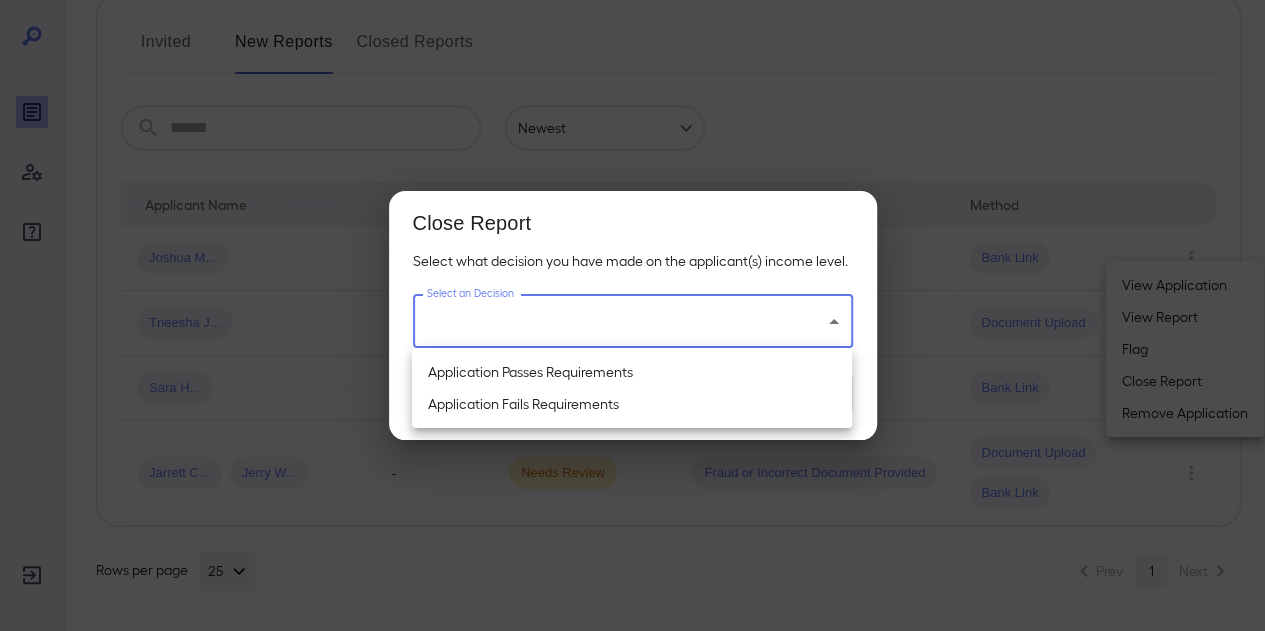 click on "**********" at bounding box center [632, 60] 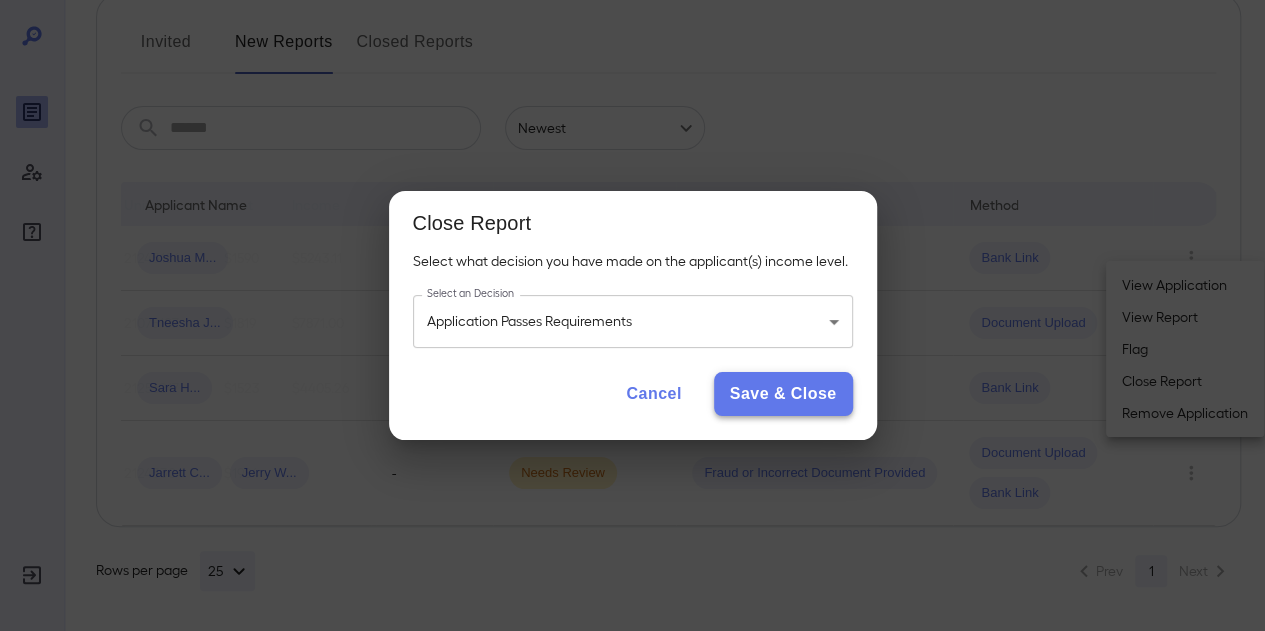 click on "Save & Close" at bounding box center (783, 394) 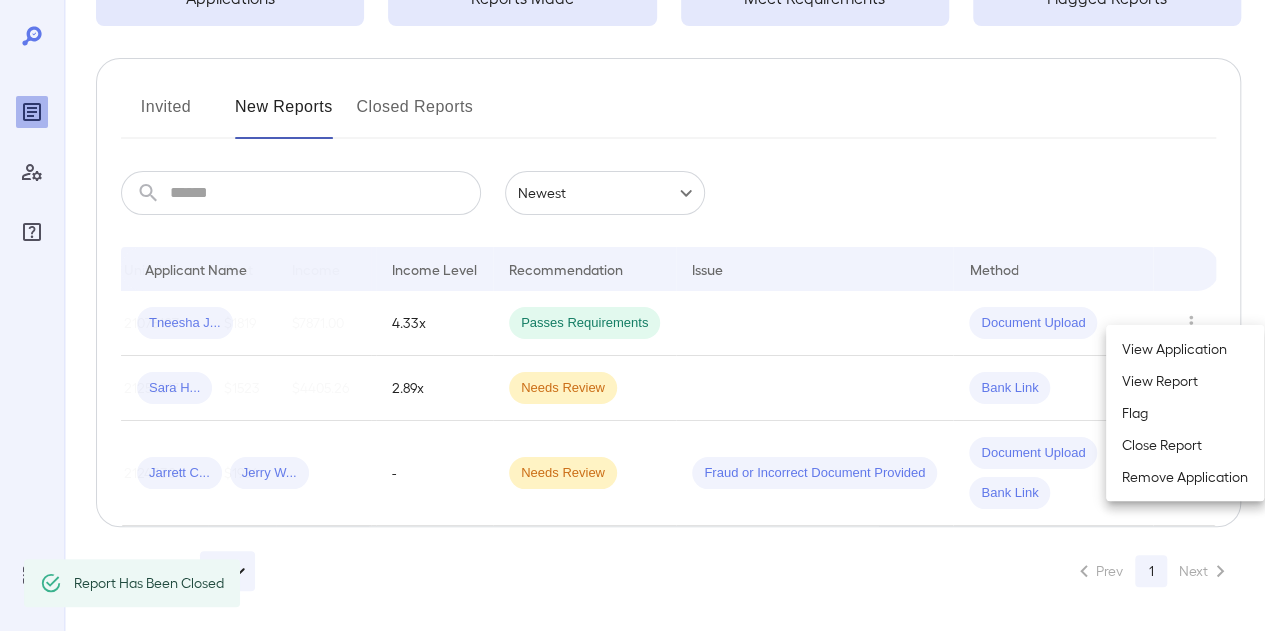 scroll, scrollTop: 203, scrollLeft: 0, axis: vertical 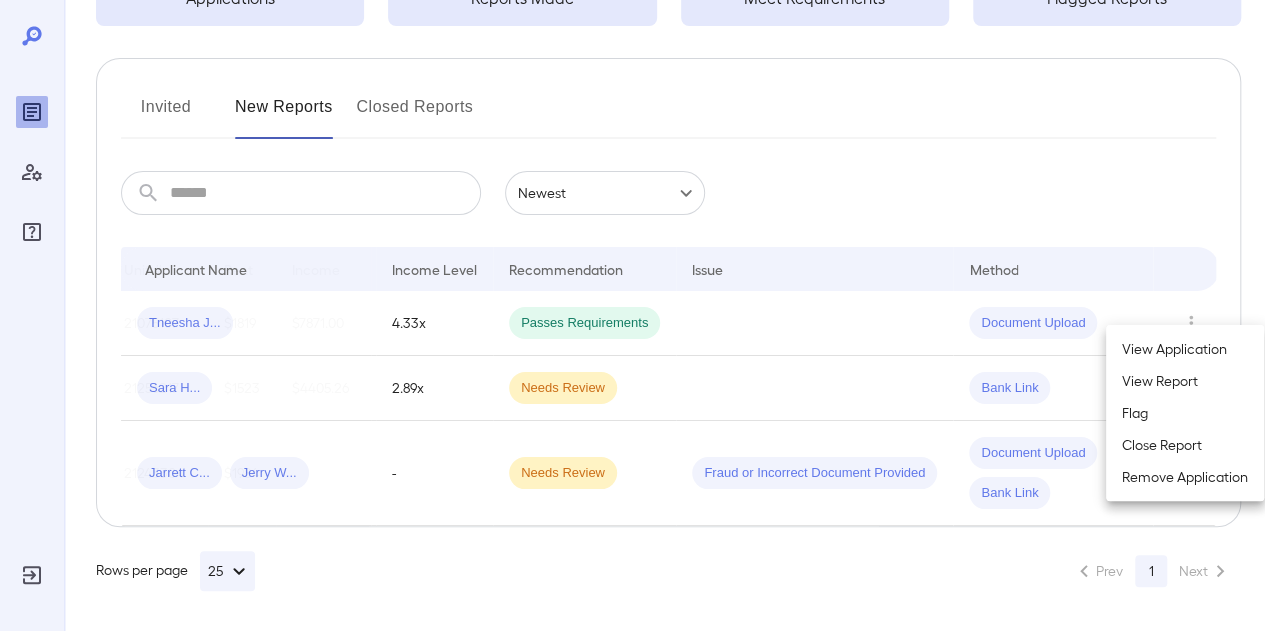 click on "Close Report" at bounding box center (1185, 445) 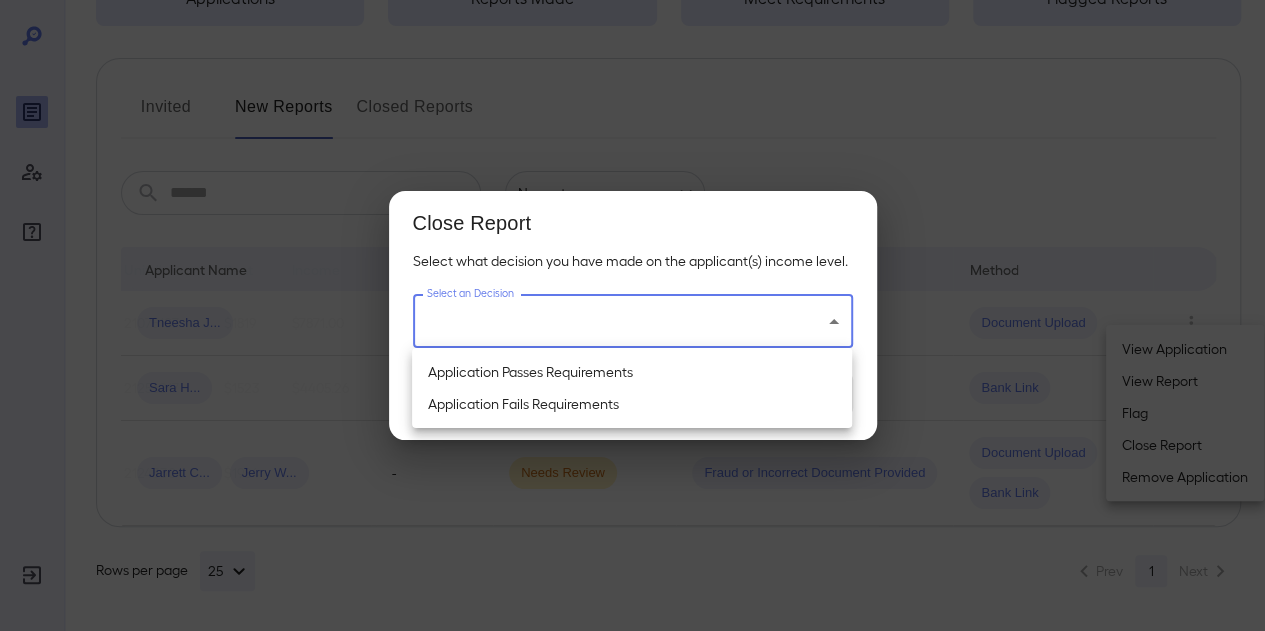 click on "**********" at bounding box center [632, 125] 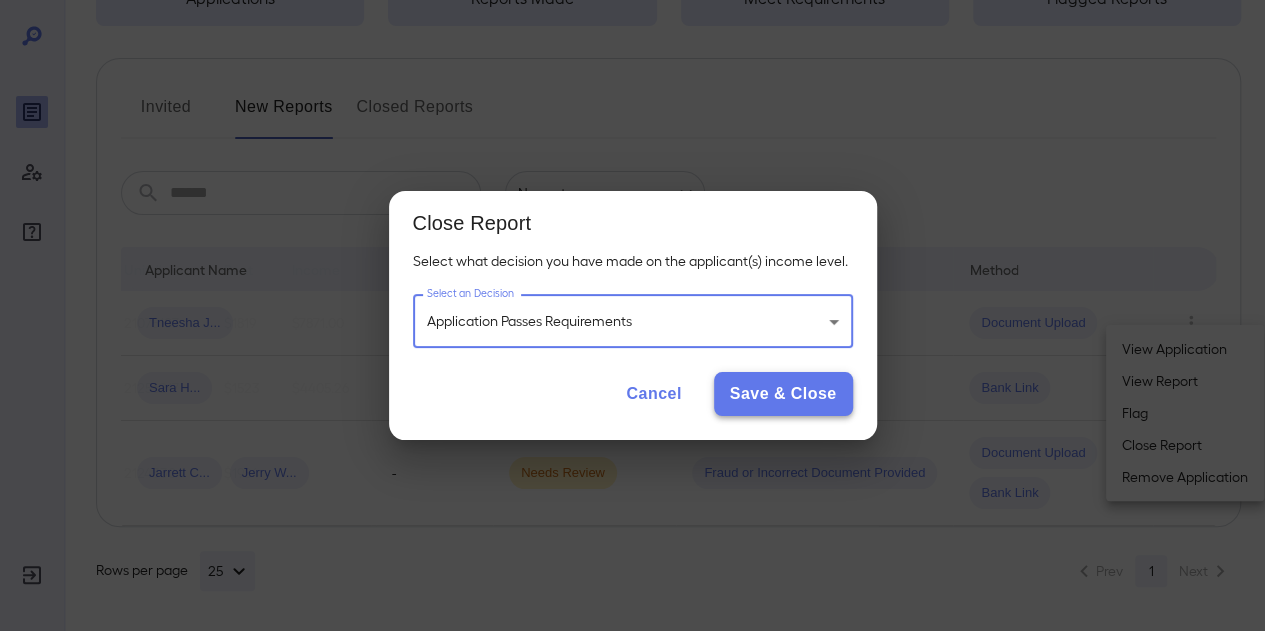 click on "Save & Close" at bounding box center (783, 394) 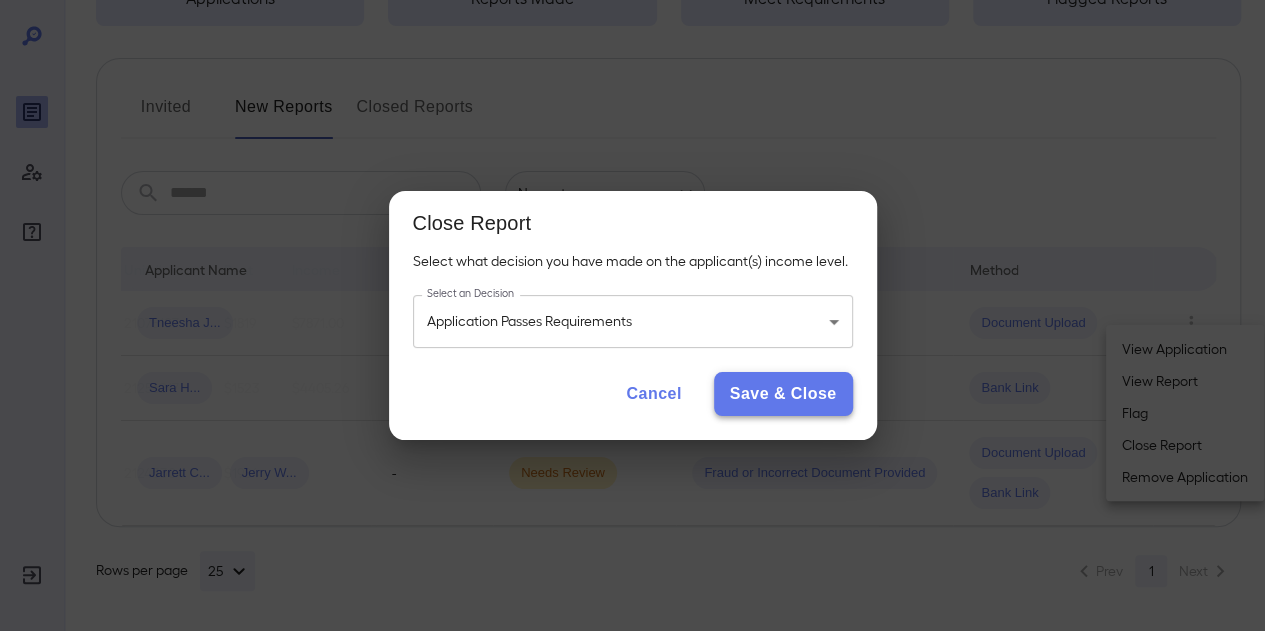 scroll, scrollTop: 0, scrollLeft: 230, axis: horizontal 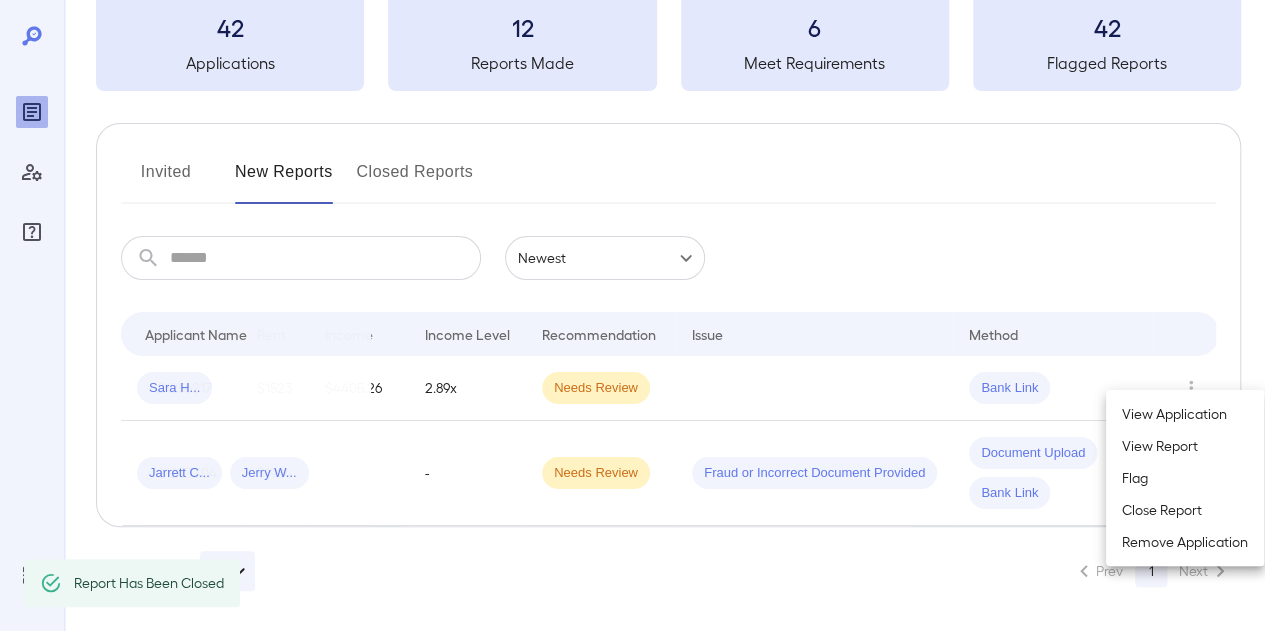 click at bounding box center (632, 315) 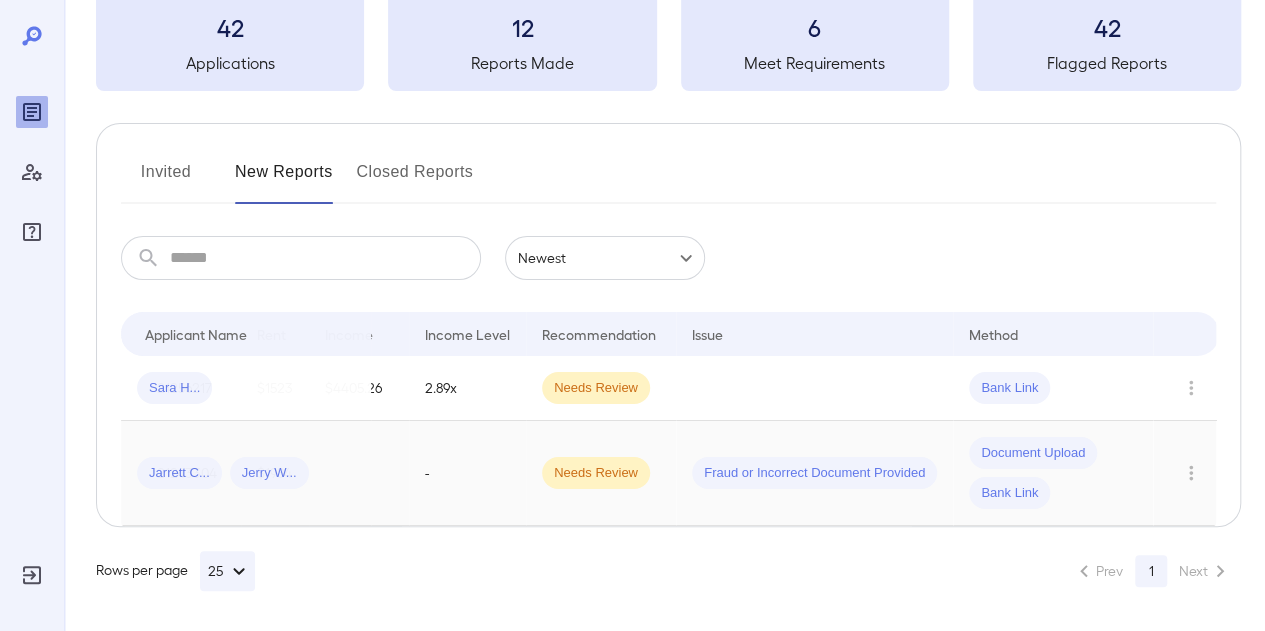 click on "Document Upload" at bounding box center (1033, 453) 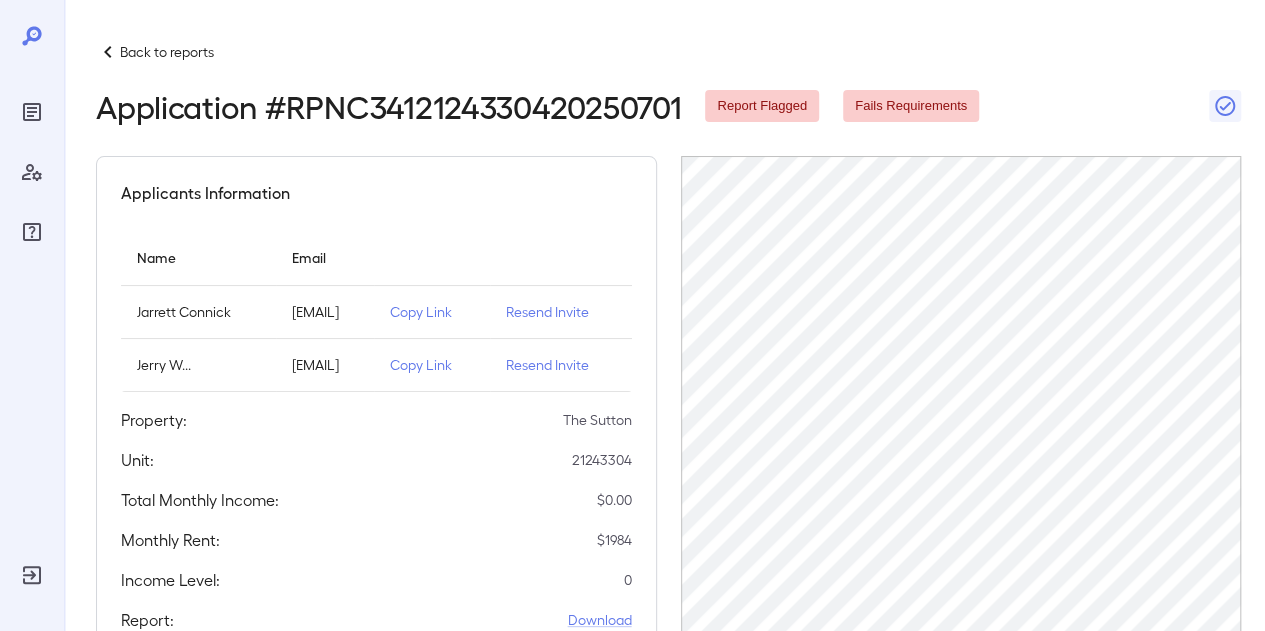 scroll, scrollTop: 384, scrollLeft: 0, axis: vertical 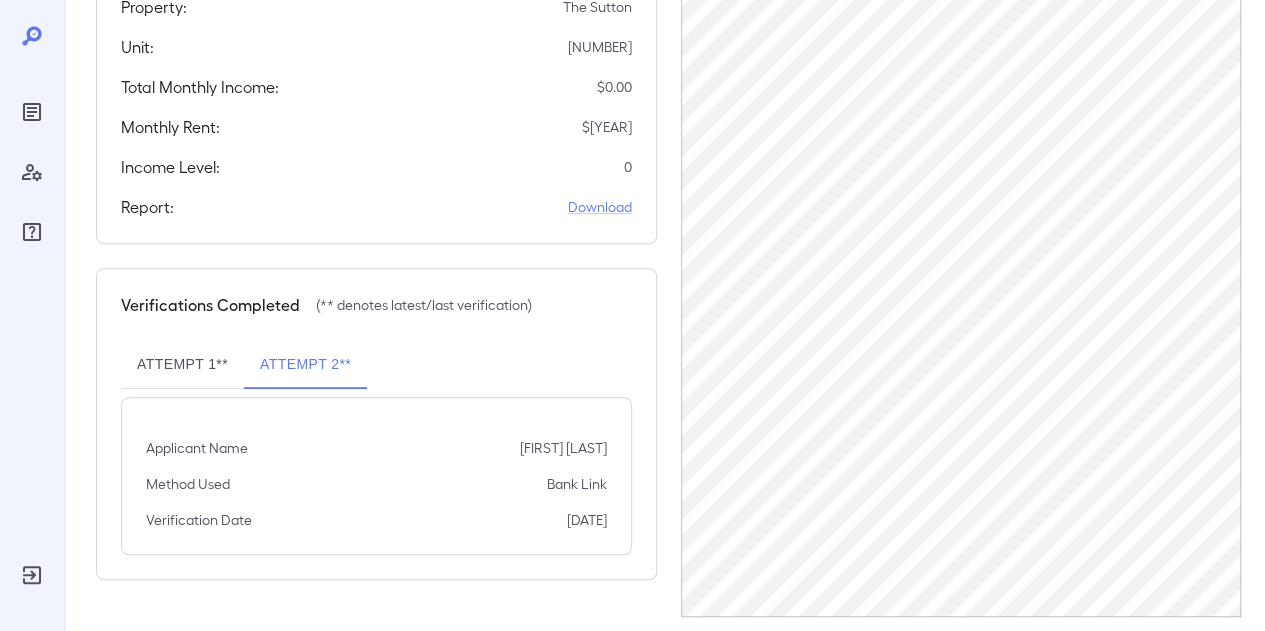 click on "Attempt 1**" at bounding box center [182, 365] 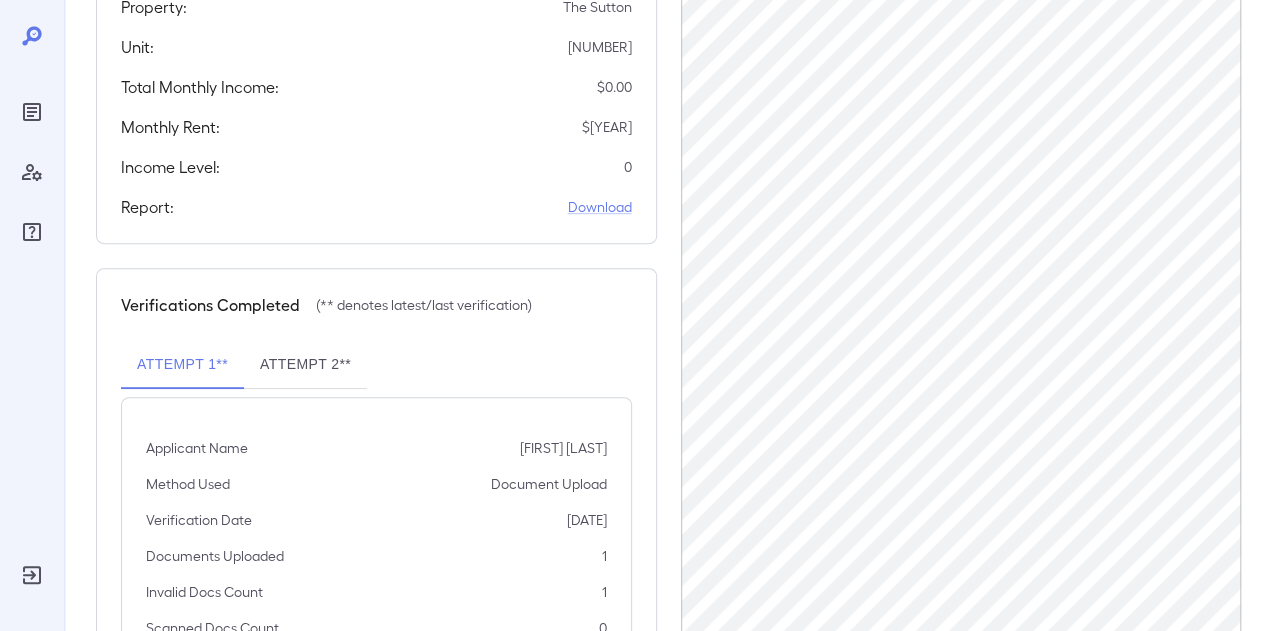 scroll, scrollTop: 546, scrollLeft: 0, axis: vertical 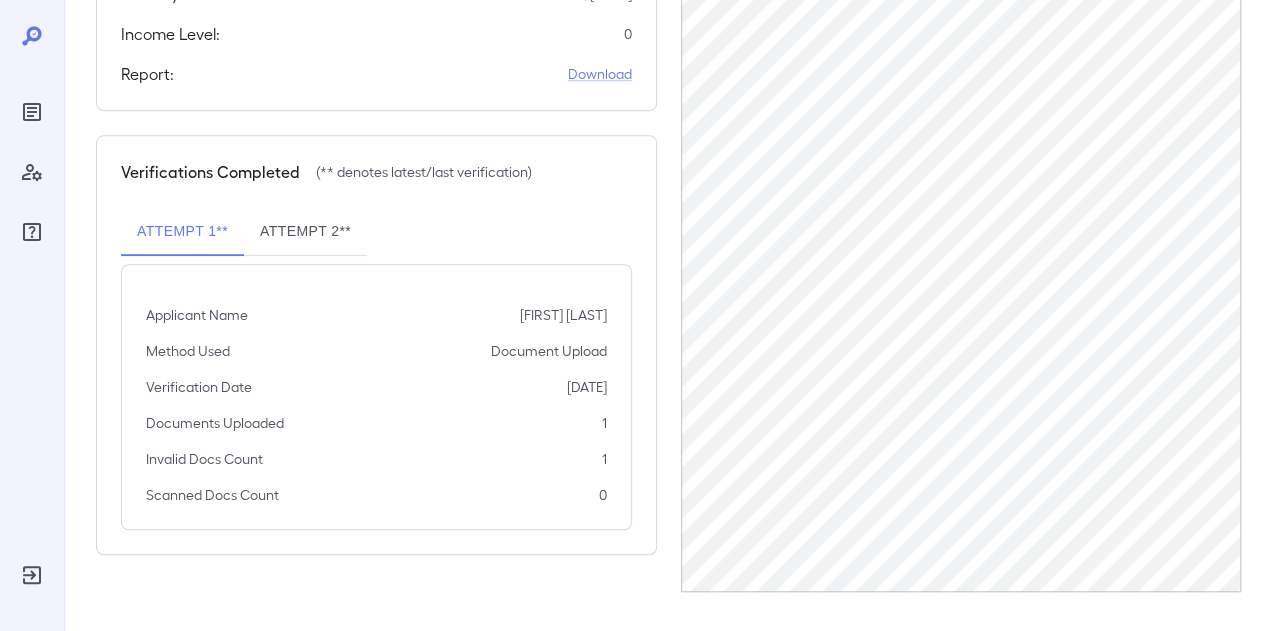 click on "Attempt 2**" at bounding box center (305, 232) 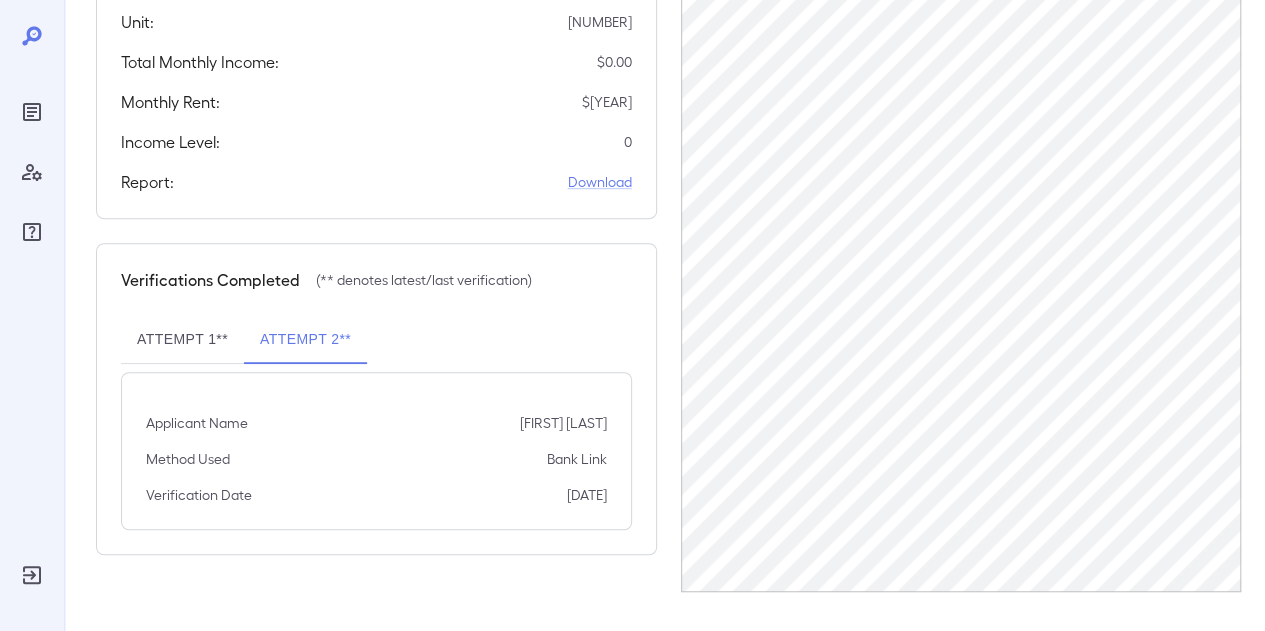 click on "Attempt 1**" at bounding box center [182, 340] 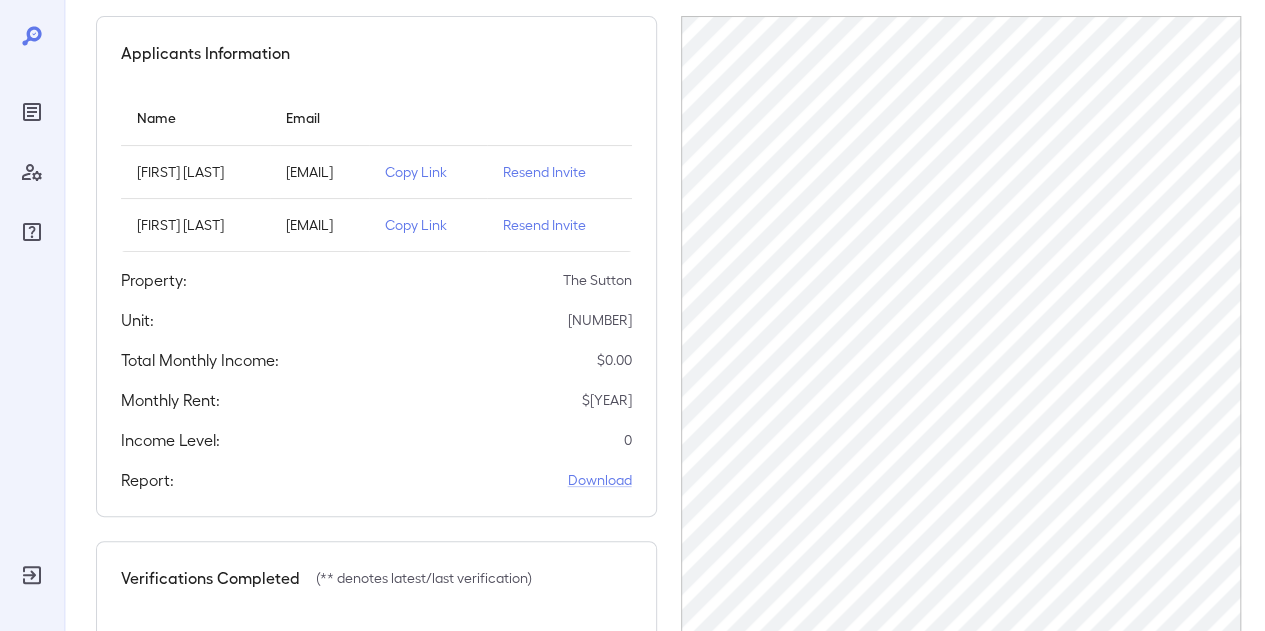 scroll, scrollTop: 0, scrollLeft: 0, axis: both 